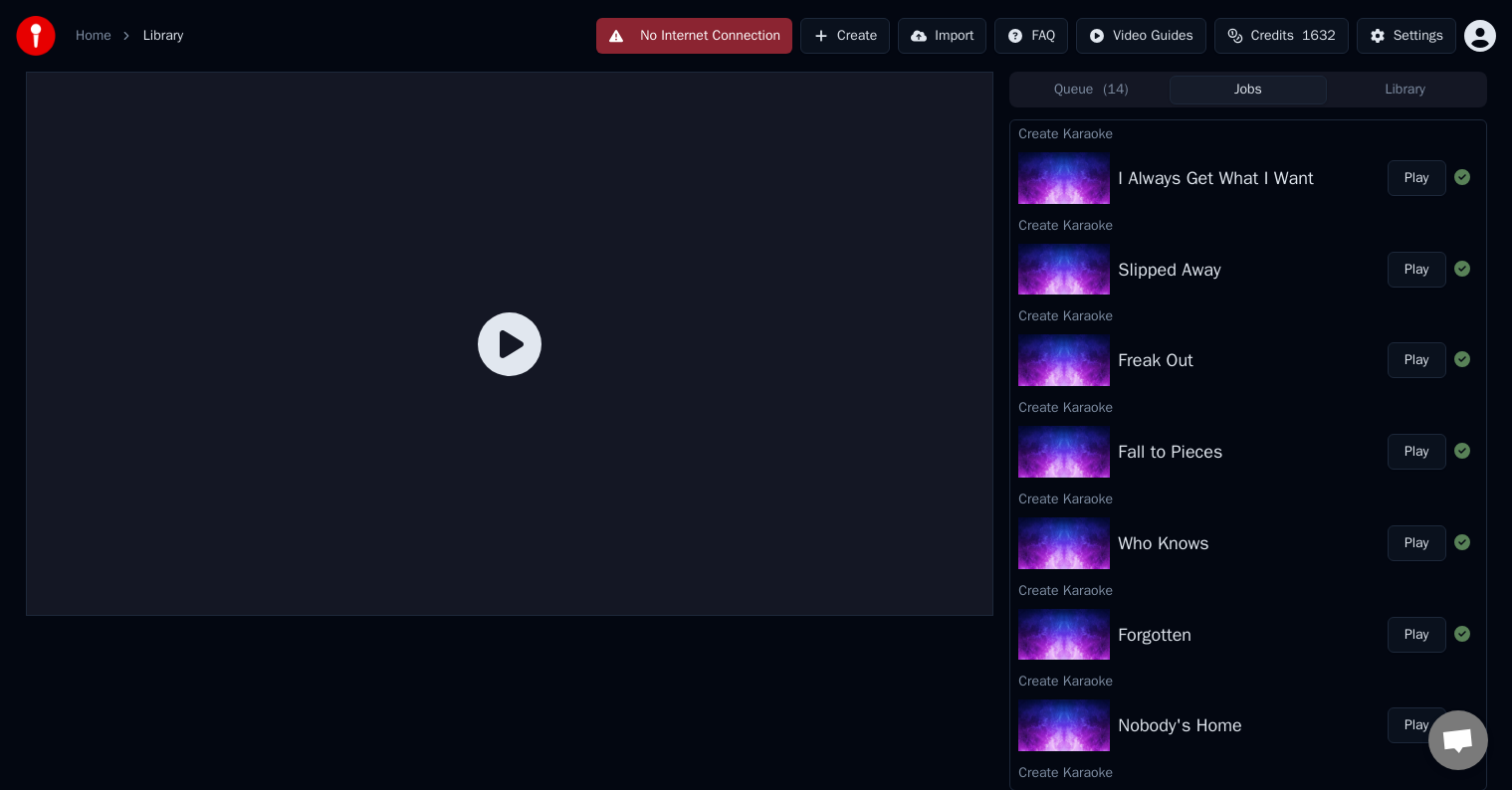 click on "Credits" at bounding box center (1272, 36) 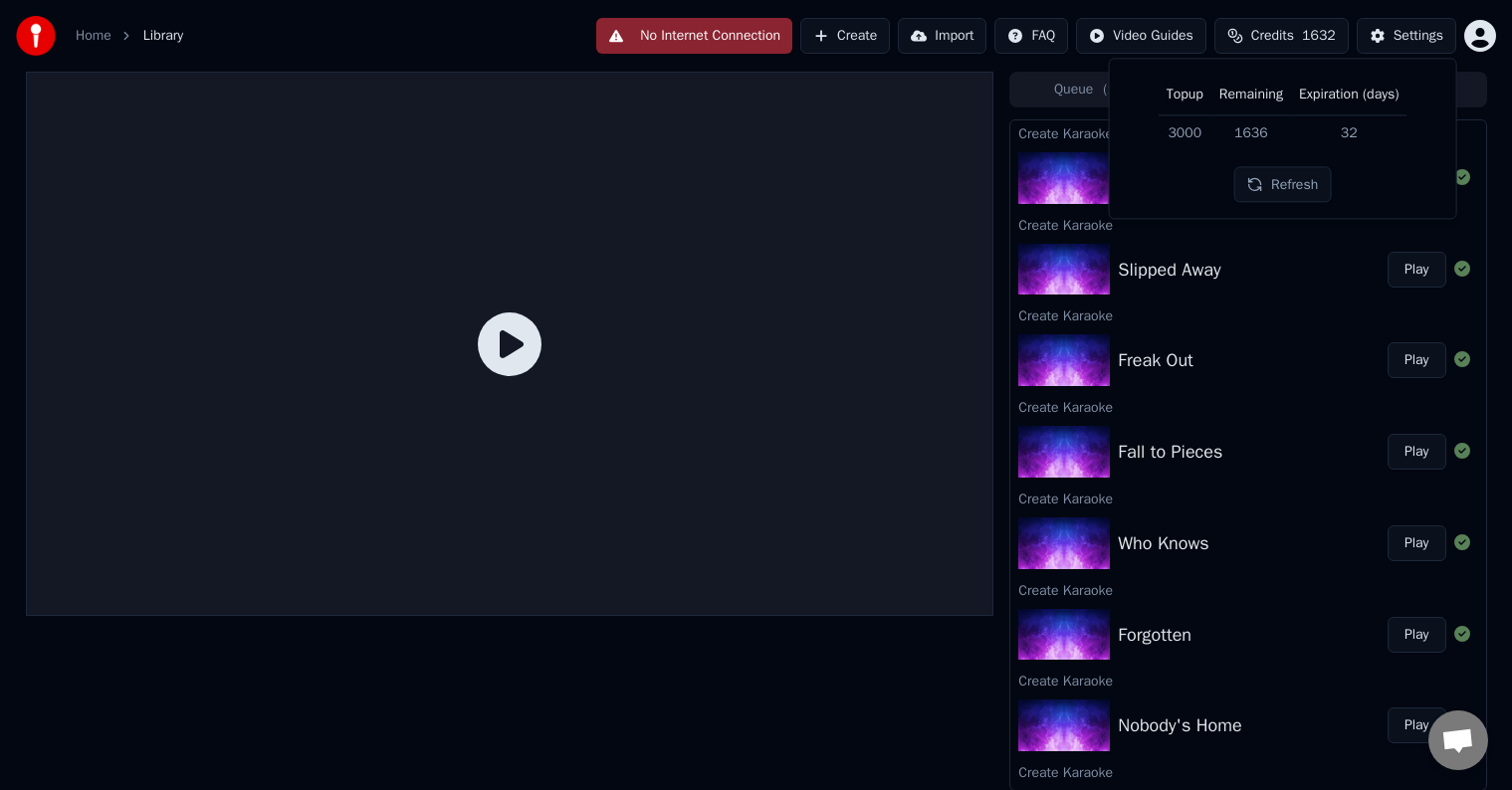 scroll, scrollTop: 0, scrollLeft: 0, axis: both 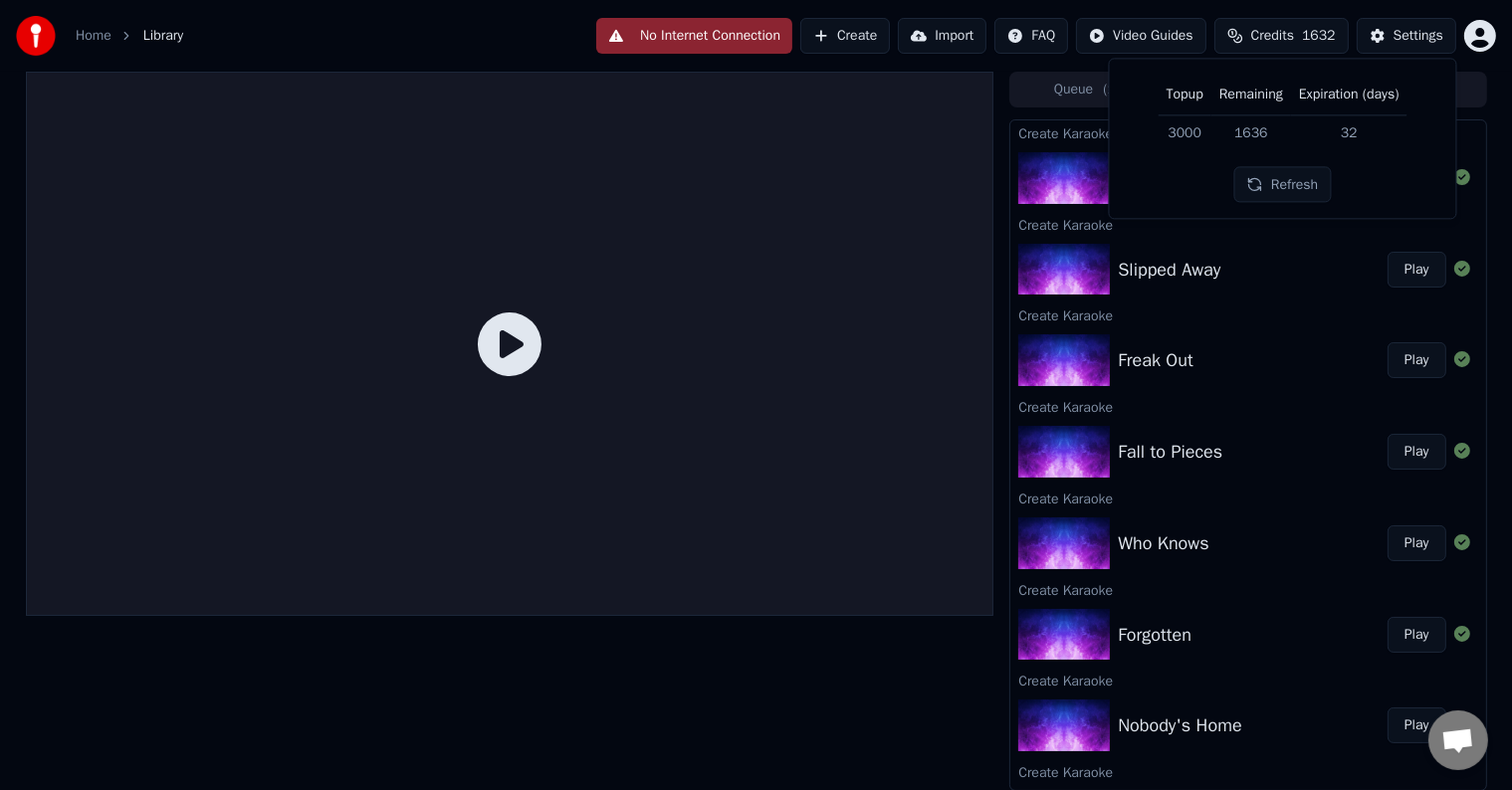 click on "Credits" at bounding box center (1272, 36) 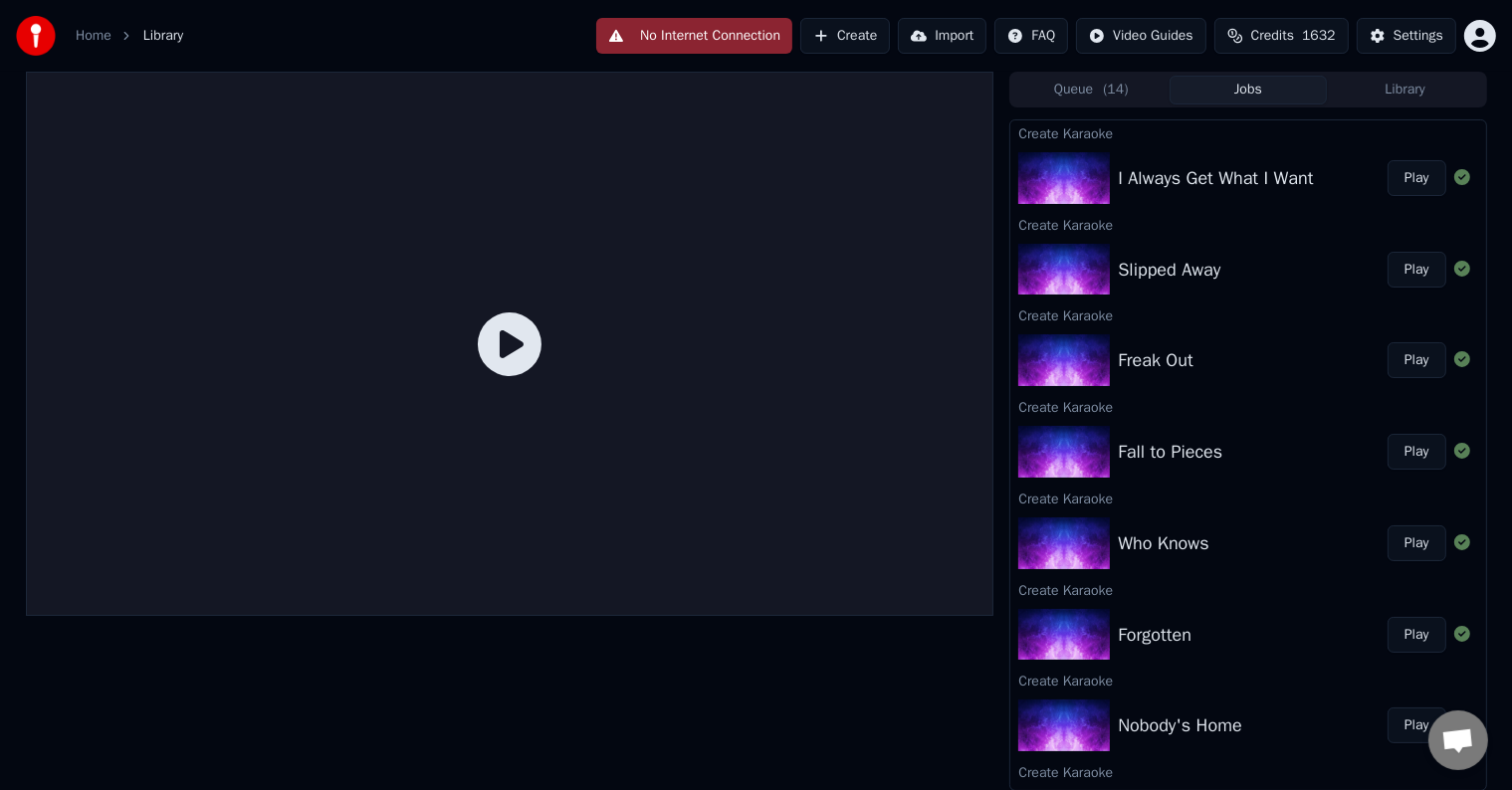 click on "Queue ( 14 )" at bounding box center (1091, 90) 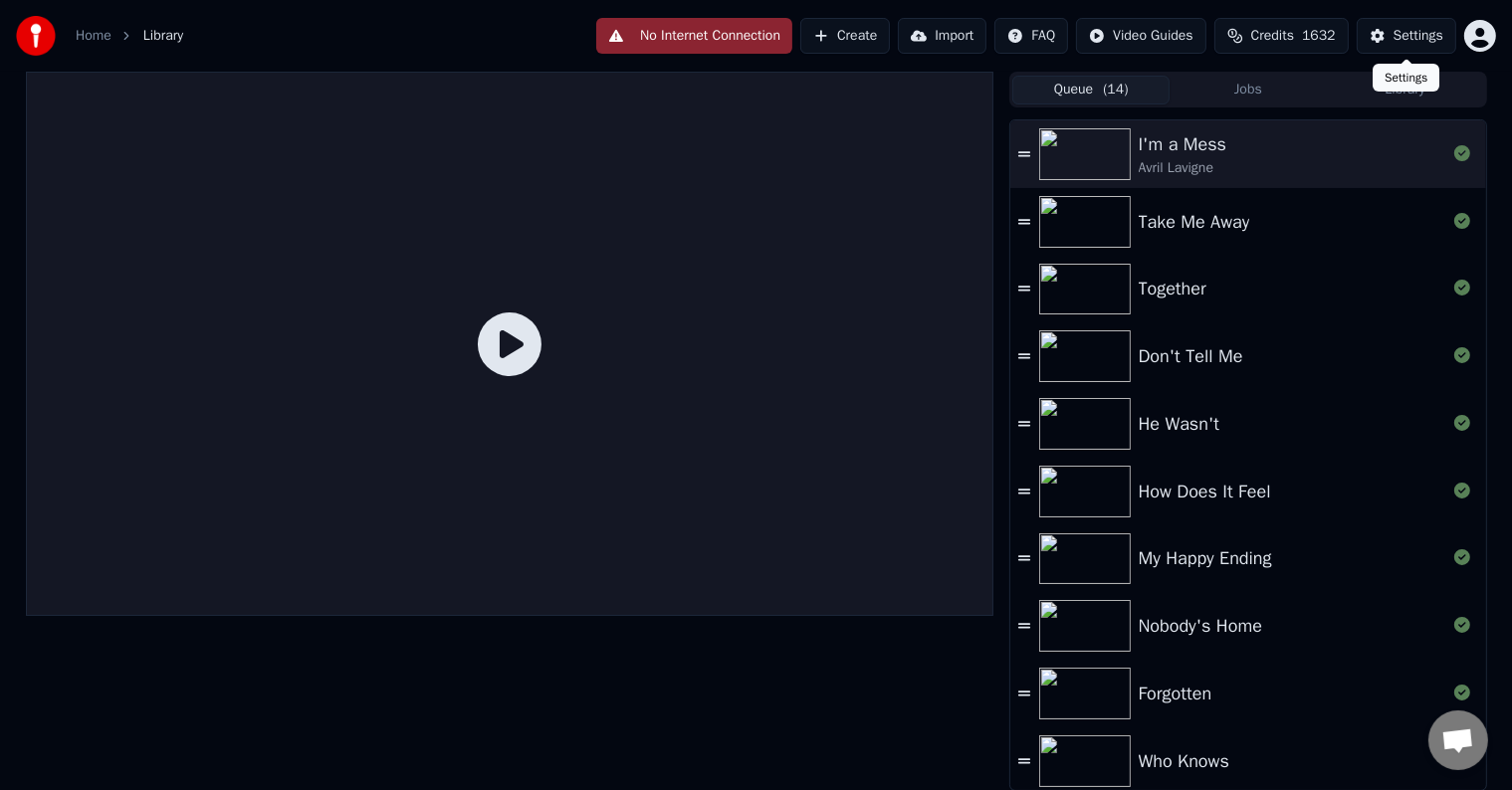 click on "Settings Settings" at bounding box center (1405, 78) 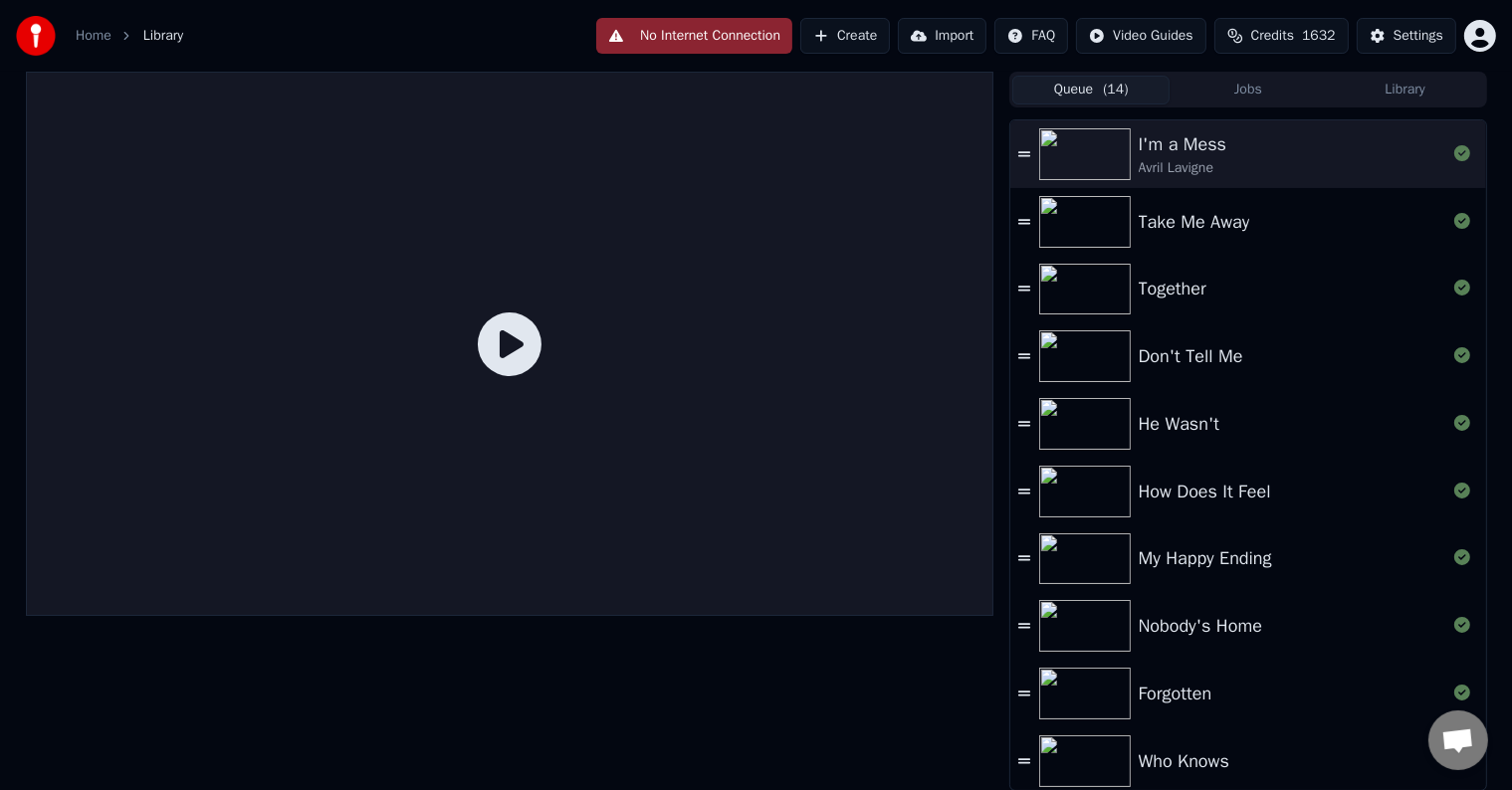 click on "Queue ( 14 ) Jobs Library" at bounding box center [1247, 90] 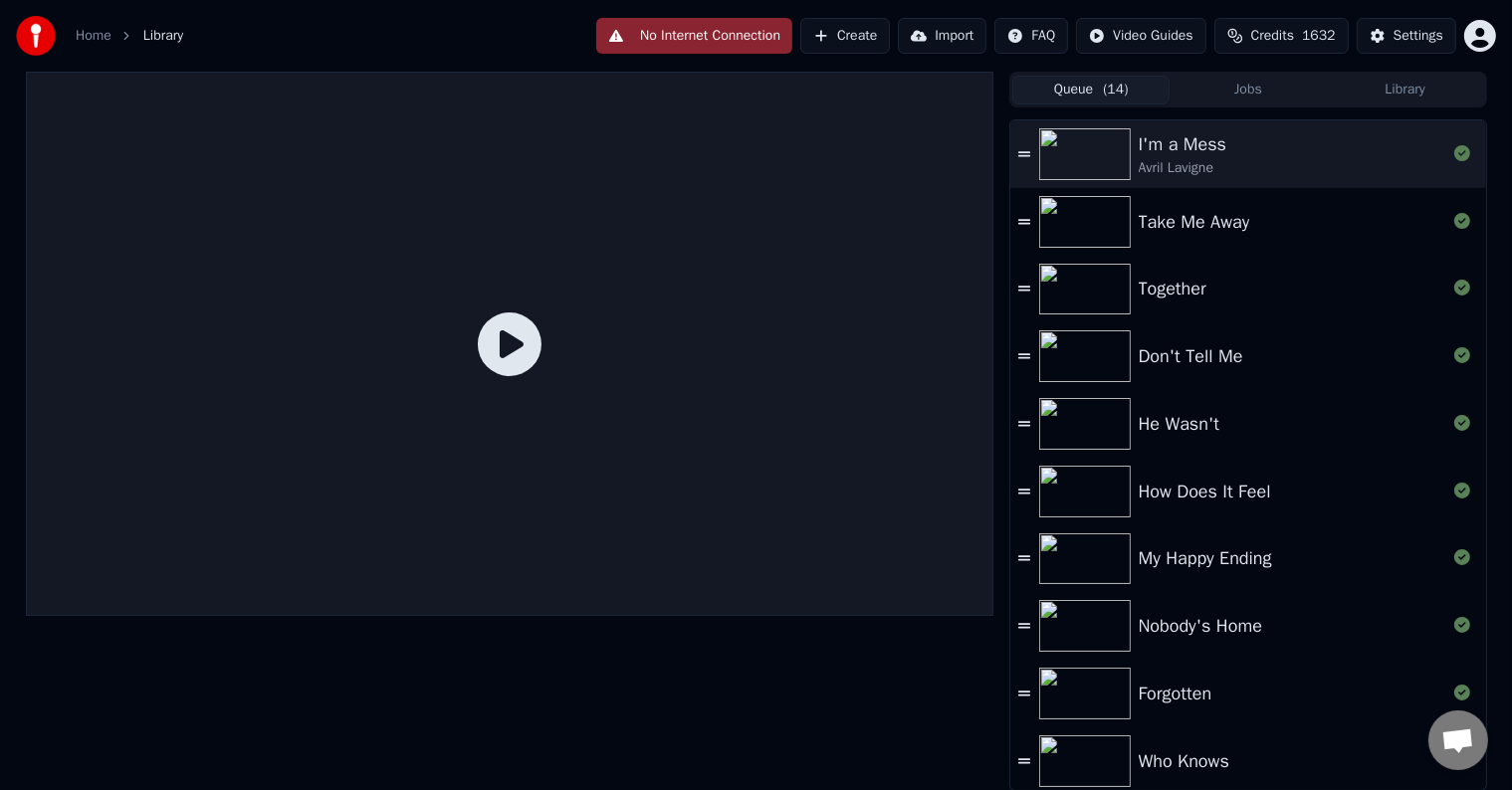 click on "Library" at bounding box center [1405, 90] 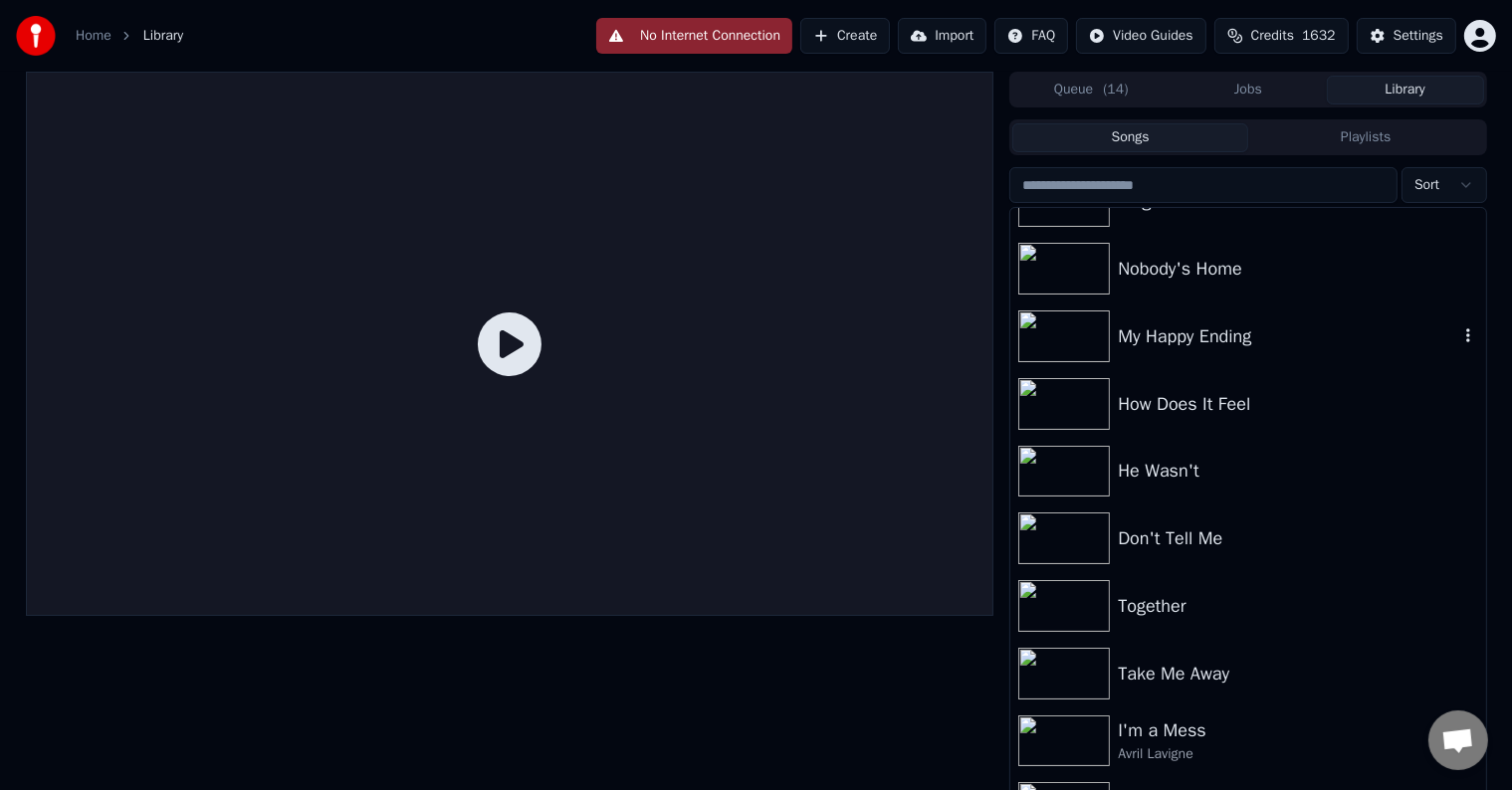 scroll, scrollTop: 406, scrollLeft: 0, axis: vertical 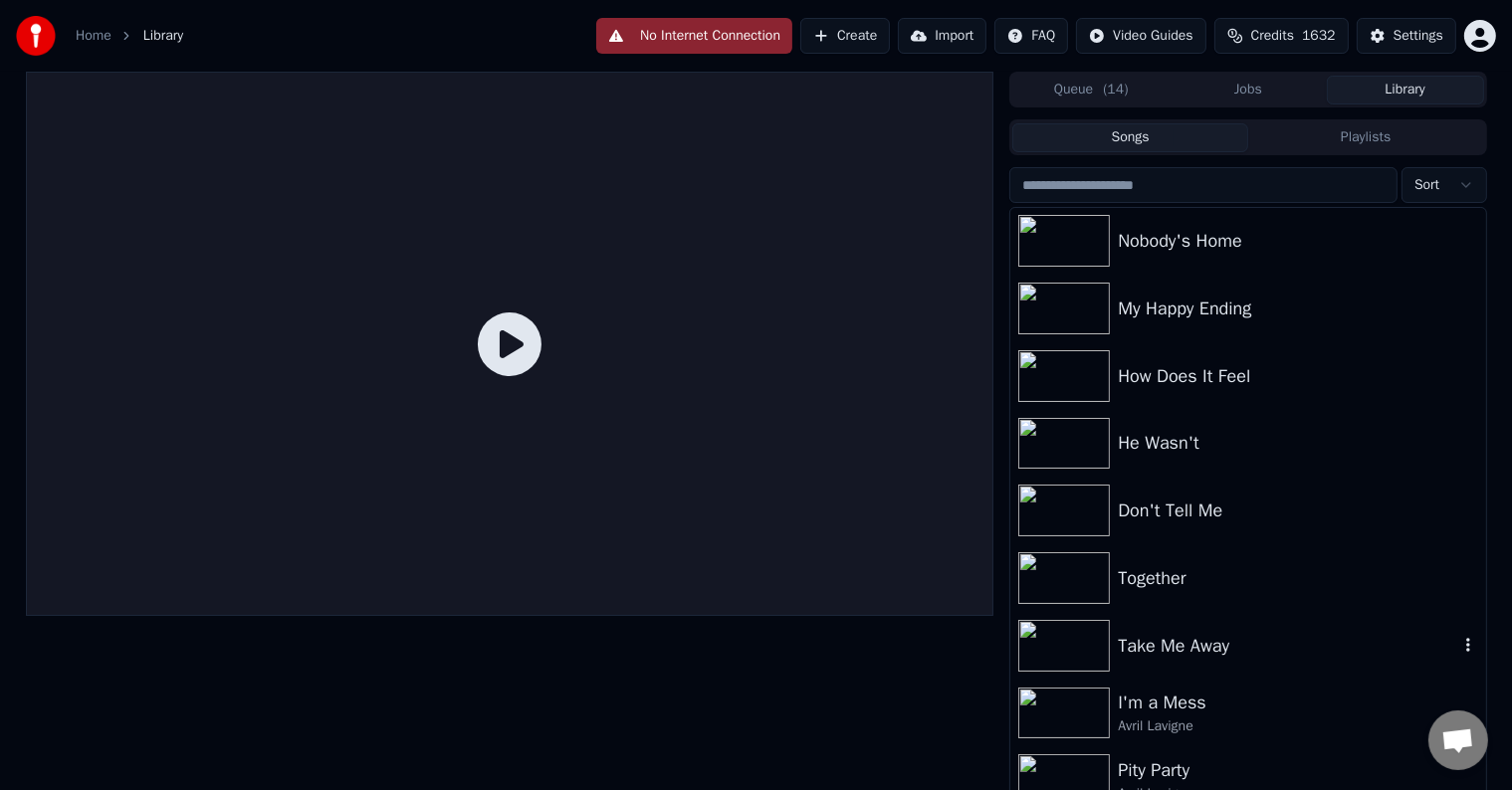 click on "Take Me Away" at bounding box center [1287, 646] 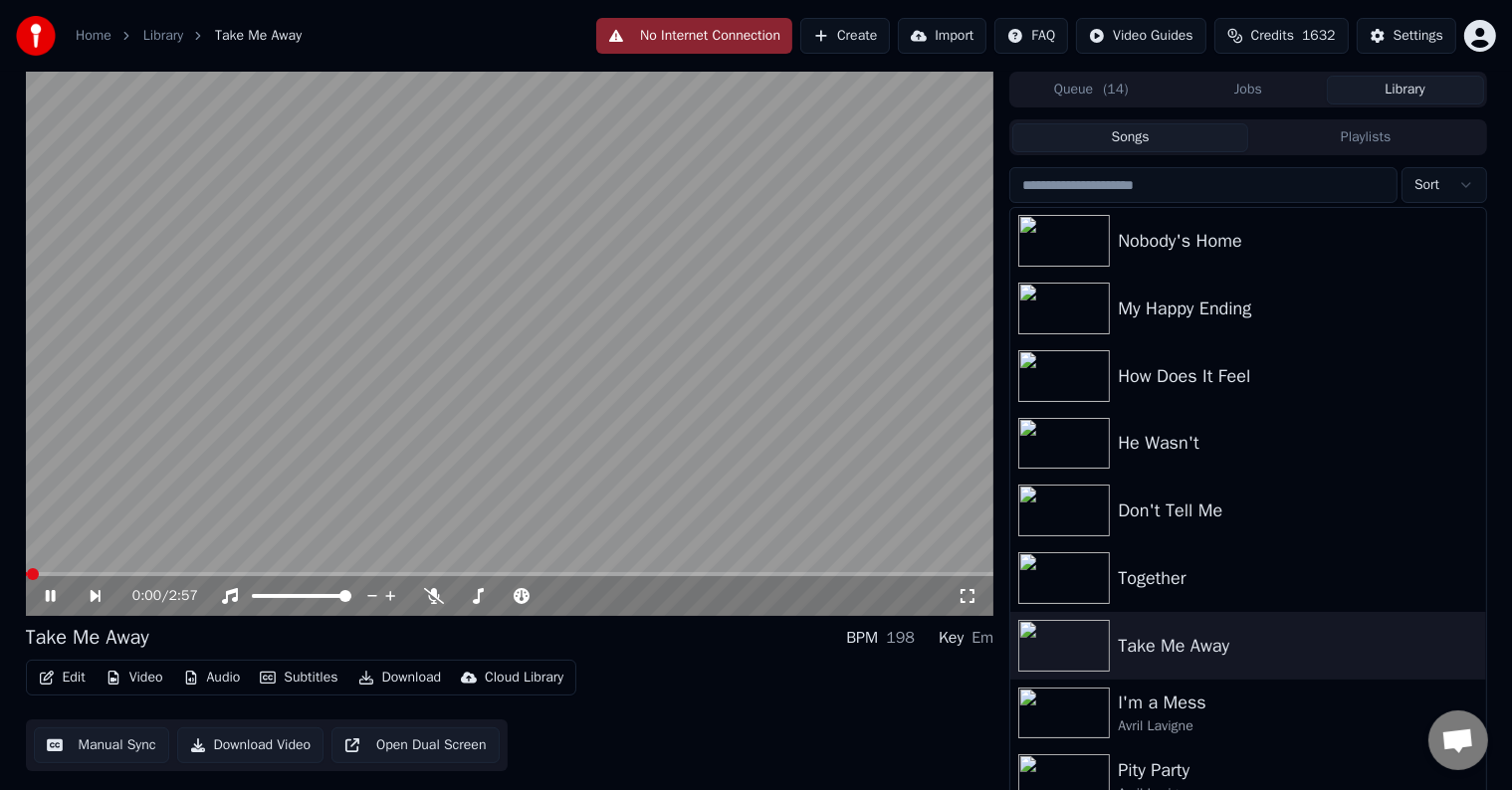 click 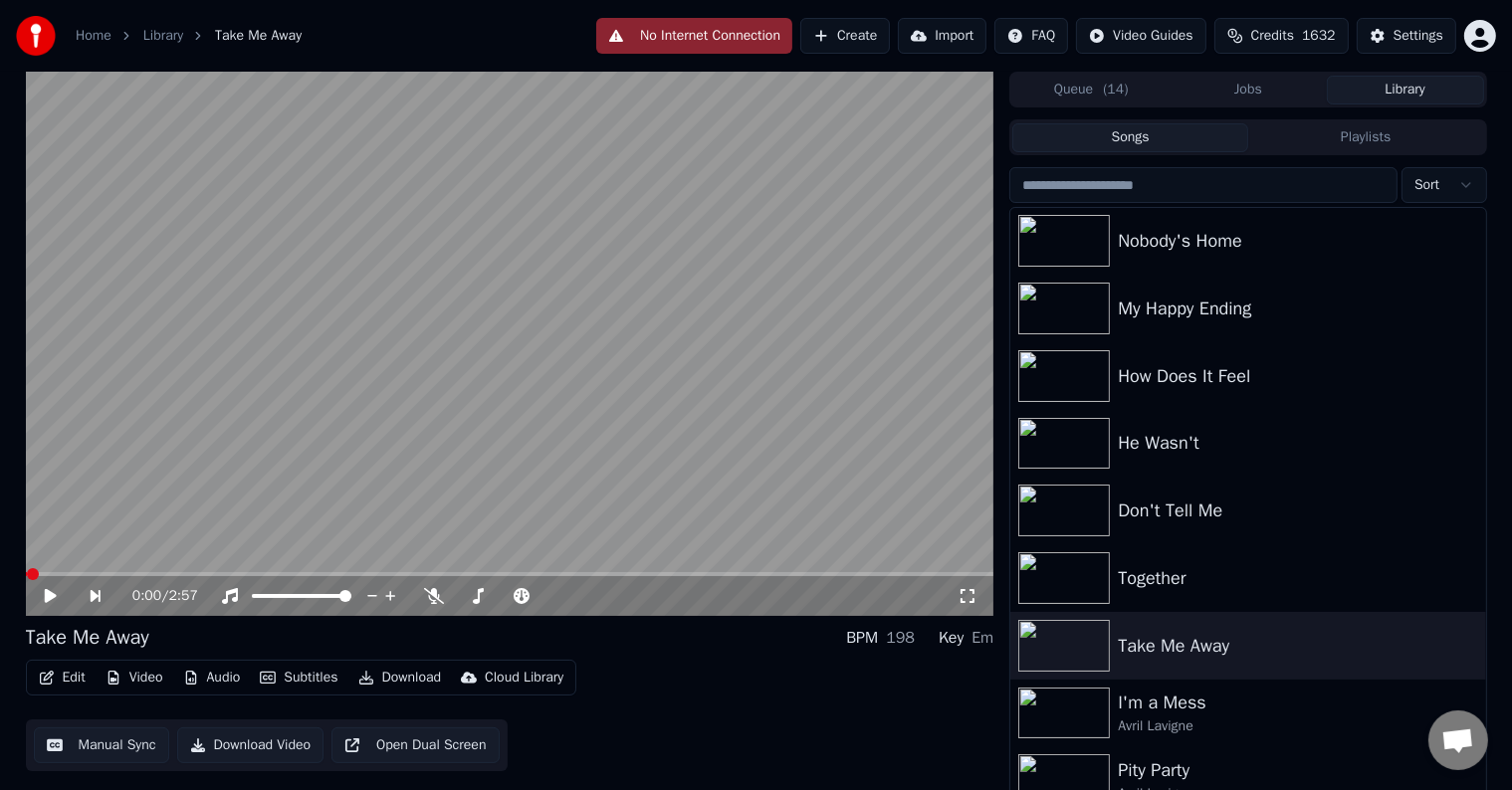 click on "No Internet Connection" at bounding box center (694, 36) 